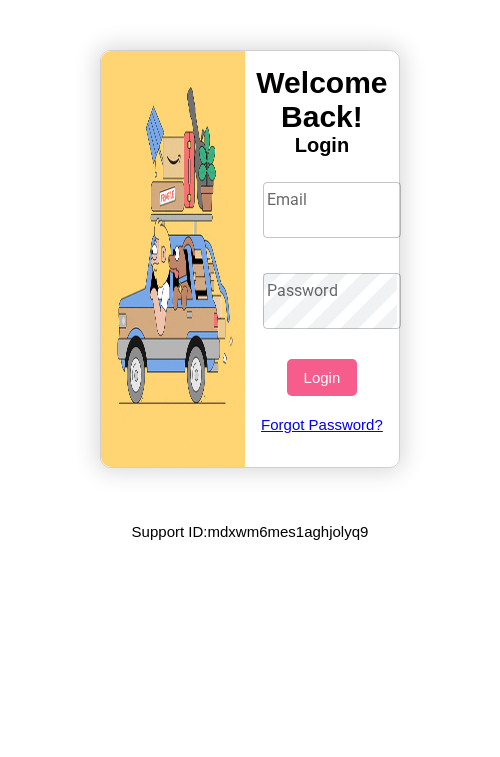 scroll, scrollTop: 0, scrollLeft: 0, axis: both 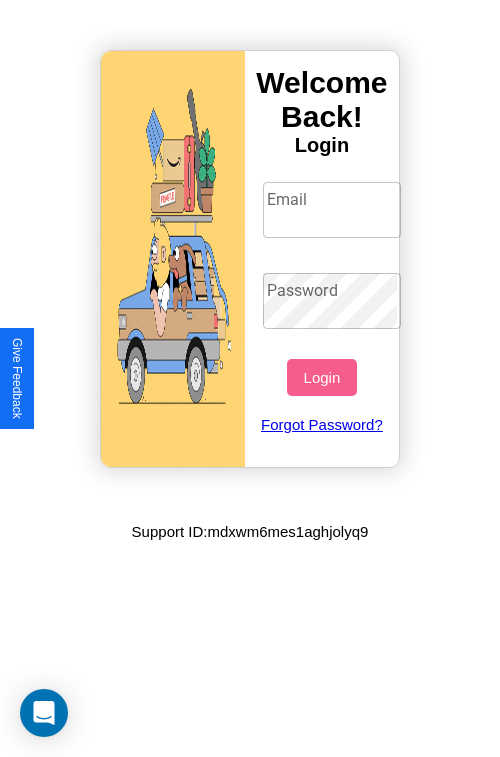 click on "Email" at bounding box center (332, 210) 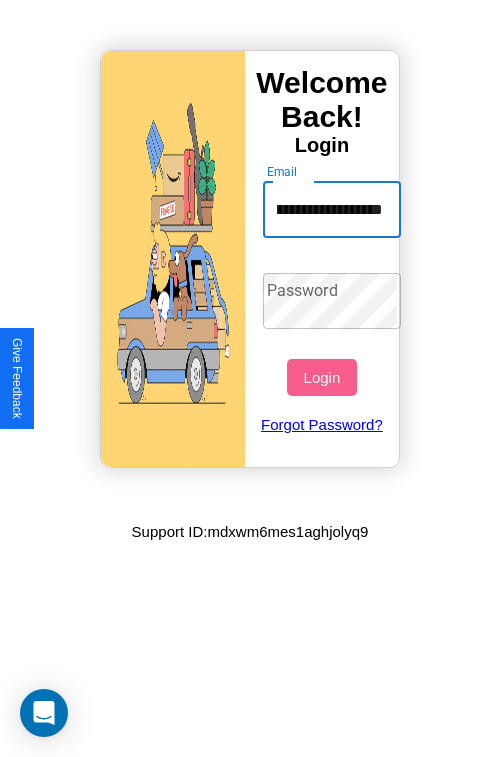 scroll, scrollTop: 0, scrollLeft: 109, axis: horizontal 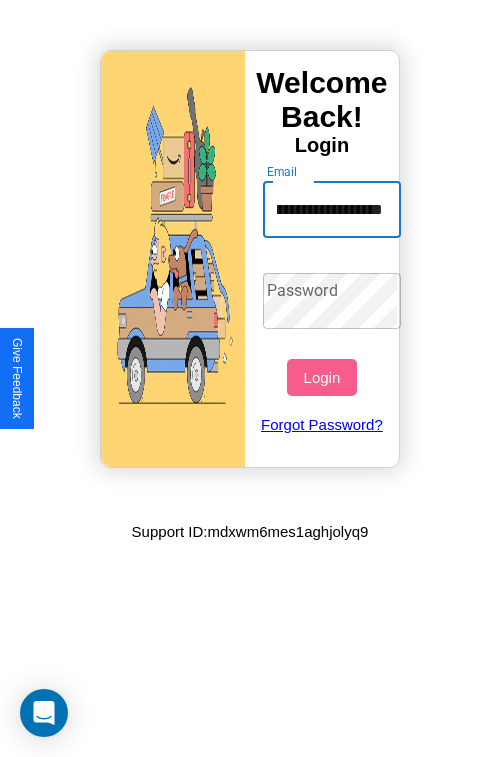 type on "**********" 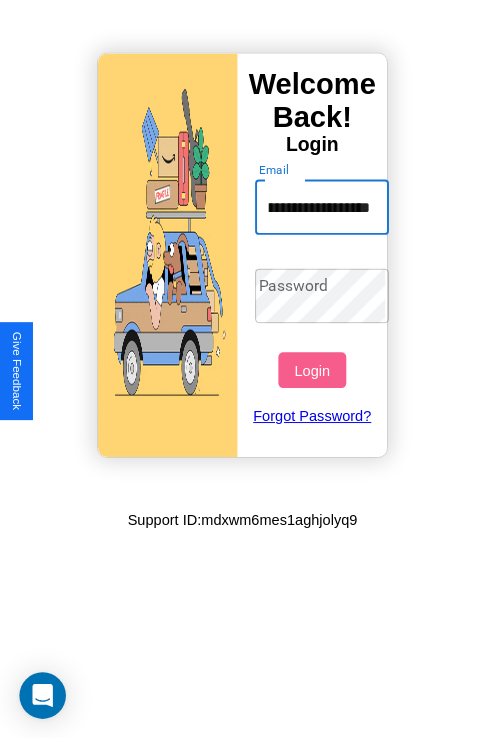 scroll, scrollTop: 0, scrollLeft: 0, axis: both 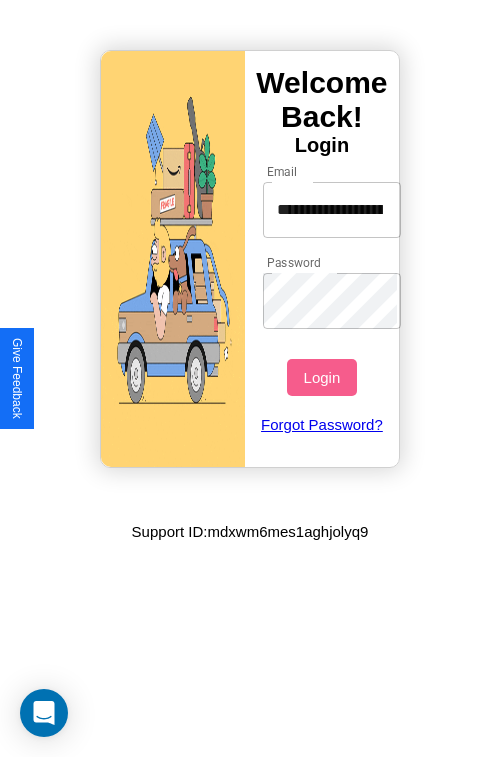 click on "Login" at bounding box center [321, 377] 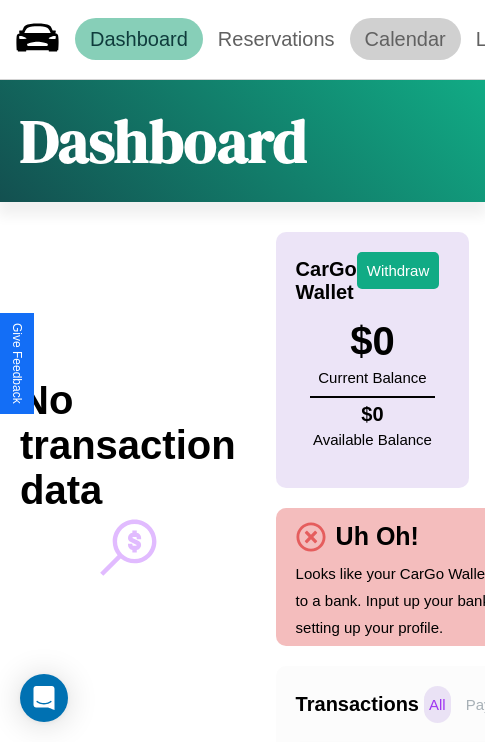 click on "Calendar" at bounding box center (405, 39) 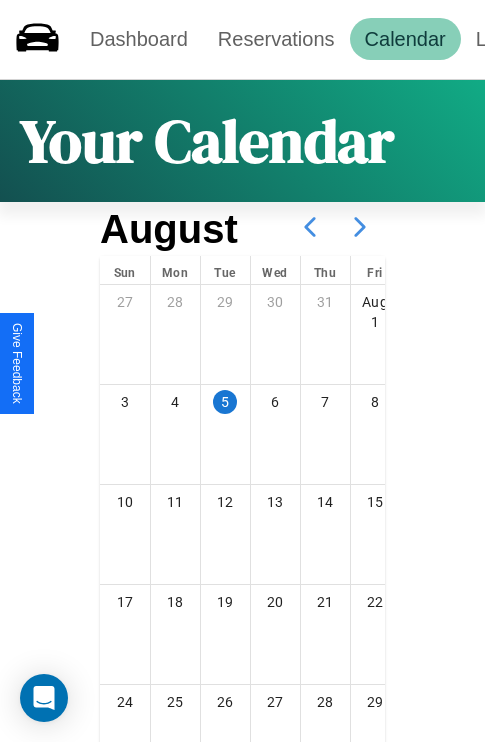click 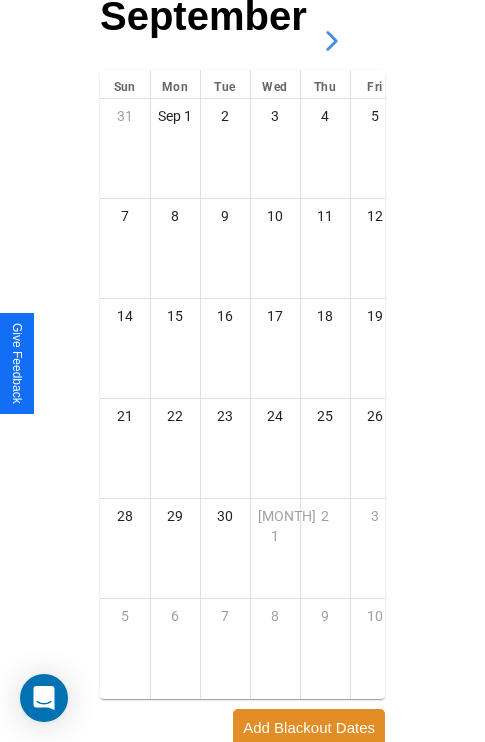 scroll, scrollTop: 296, scrollLeft: 0, axis: vertical 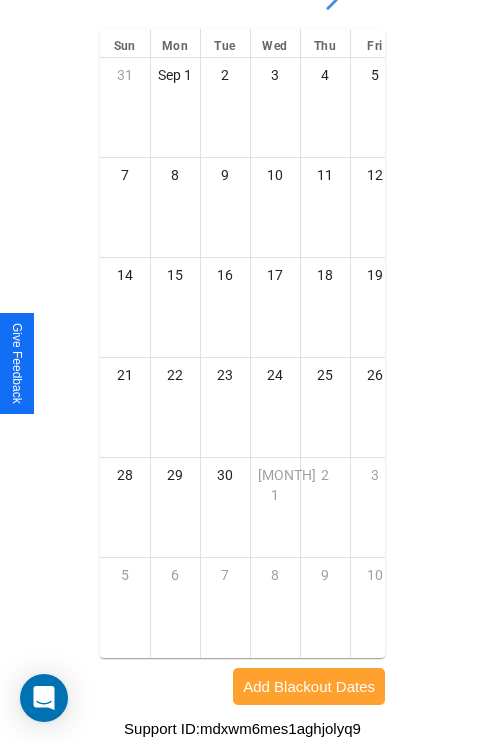 click on "Add Blackout Dates" at bounding box center [309, 686] 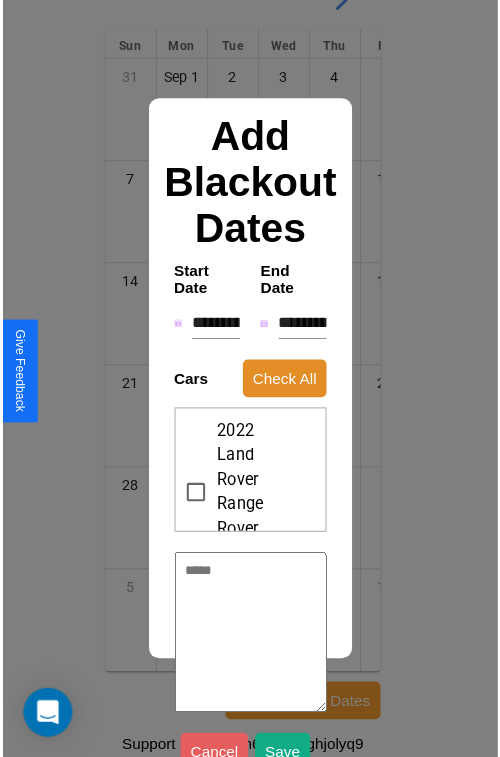 scroll, scrollTop: 281, scrollLeft: 0, axis: vertical 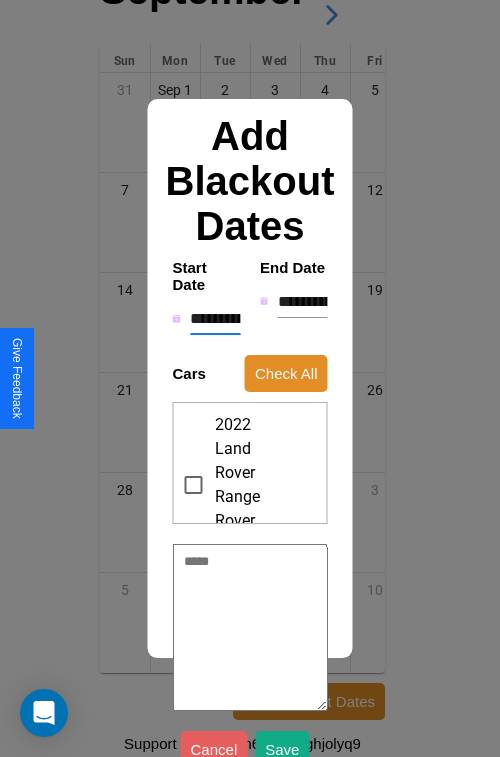 click on "**********" at bounding box center [215, 319] 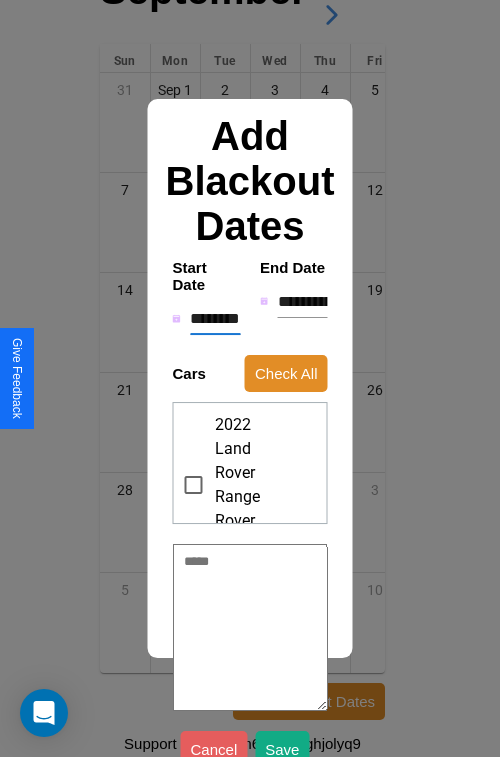 type on "*" 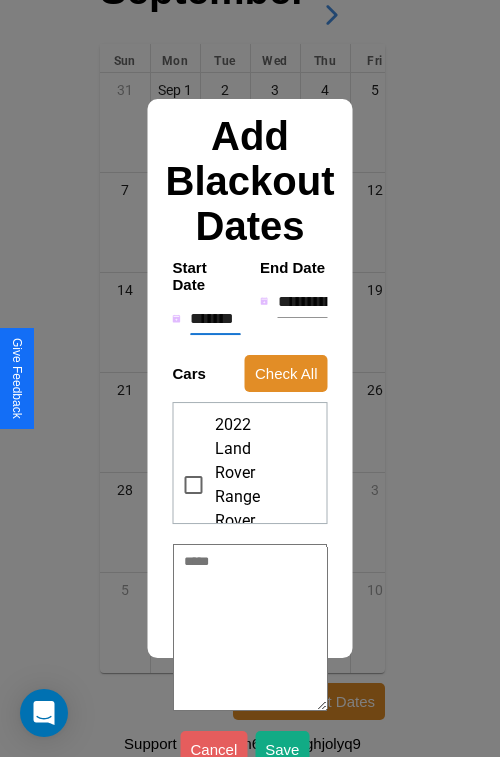 type on "*" 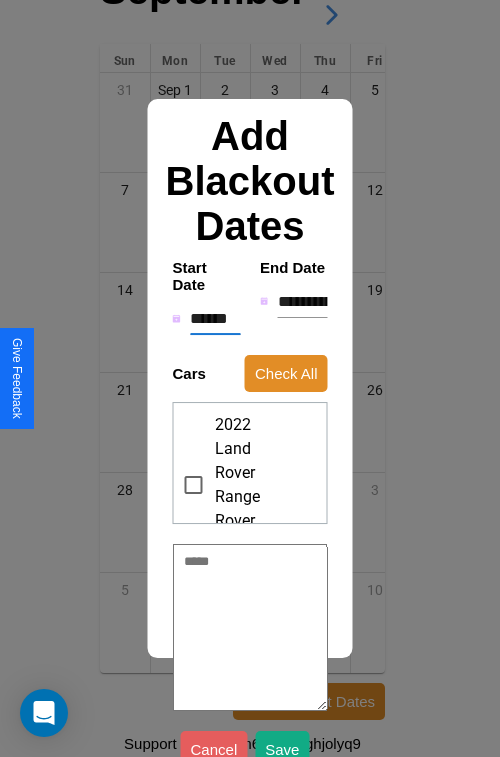 type on "*" 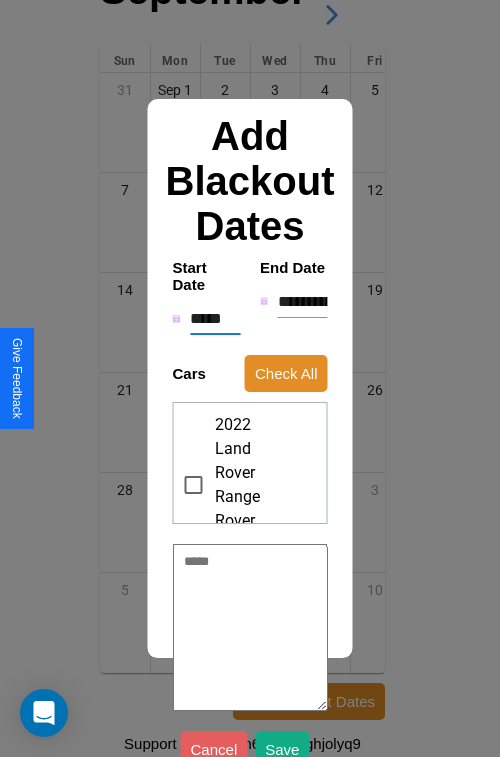 type on "*" 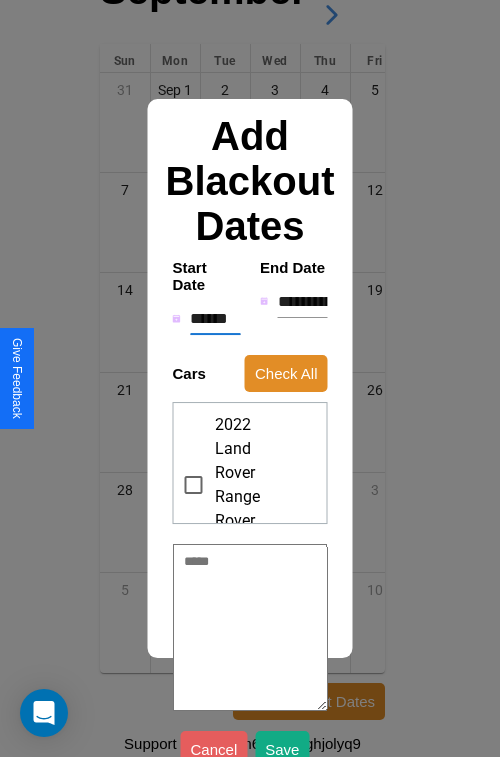 type on "*" 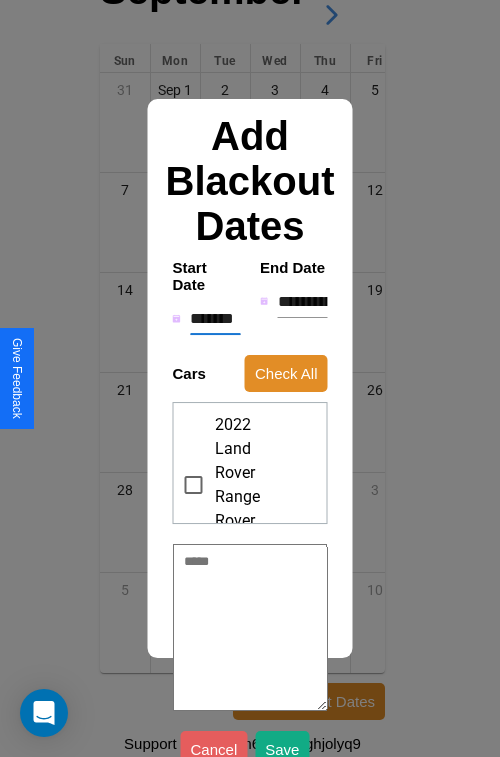 type on "*" 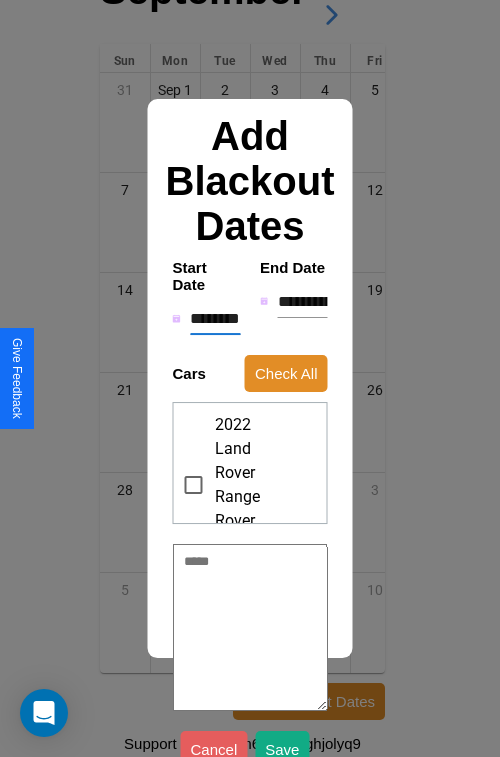 type on "*" 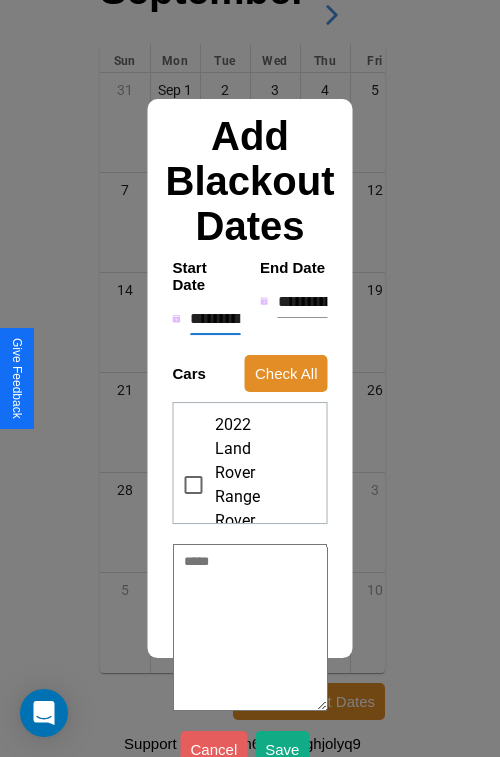 type on "*" 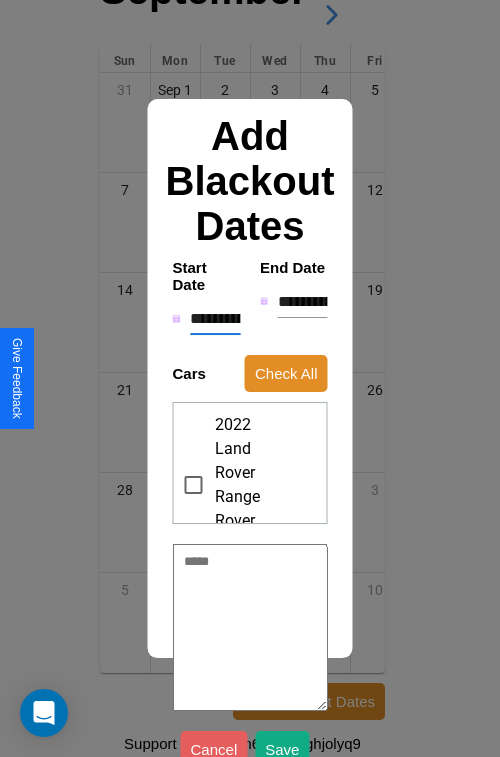 type on "*" 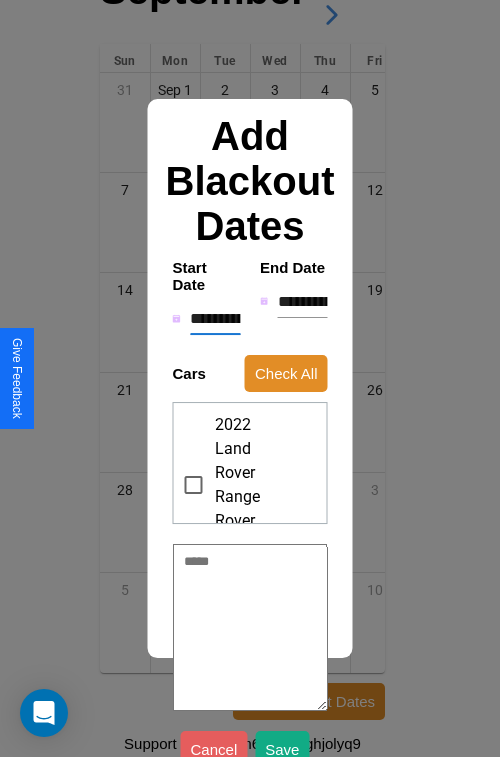 type on "*" 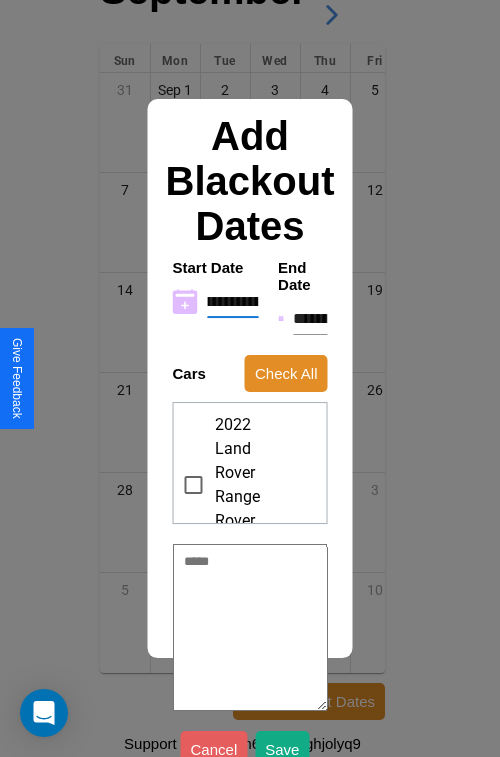type on "**********" 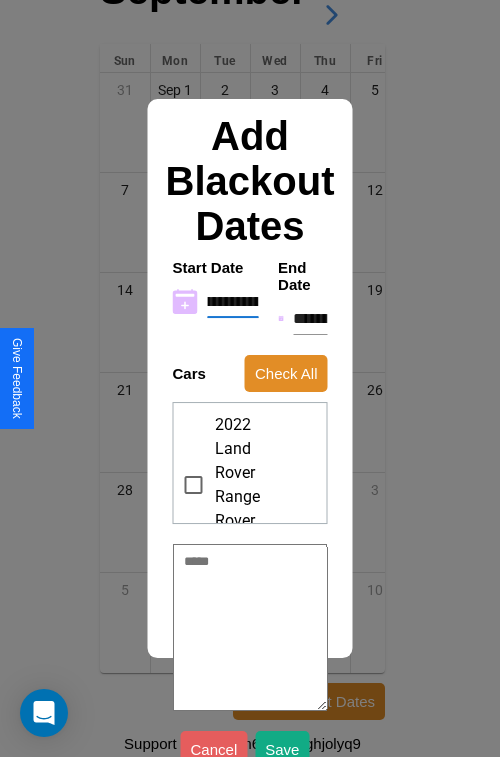 type on "*" 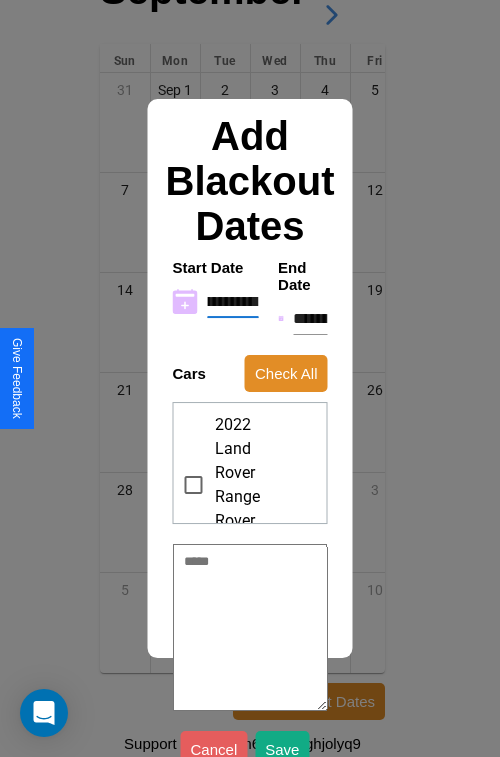type on "**********" 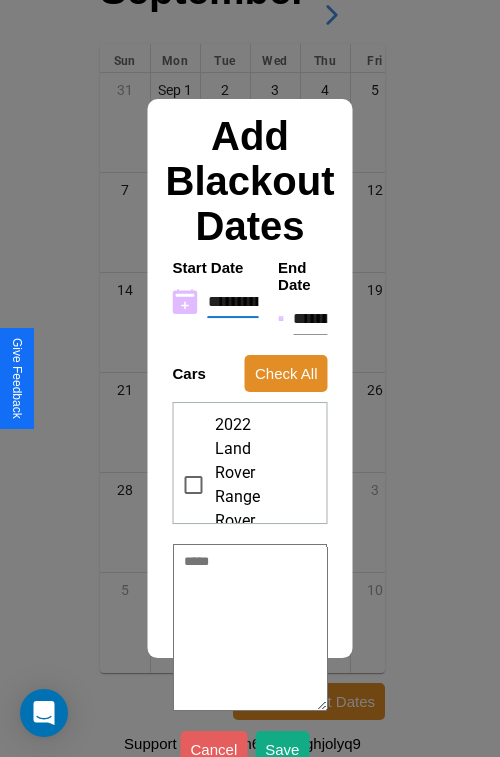 click on "**********" at bounding box center (310, 319) 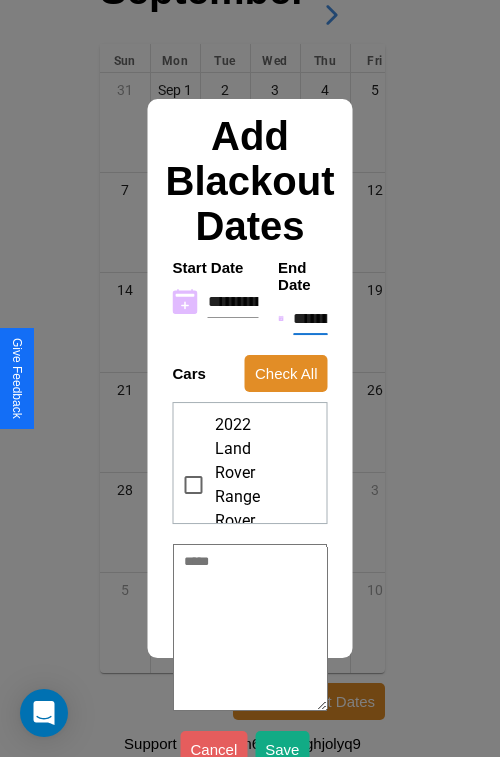type on "********" 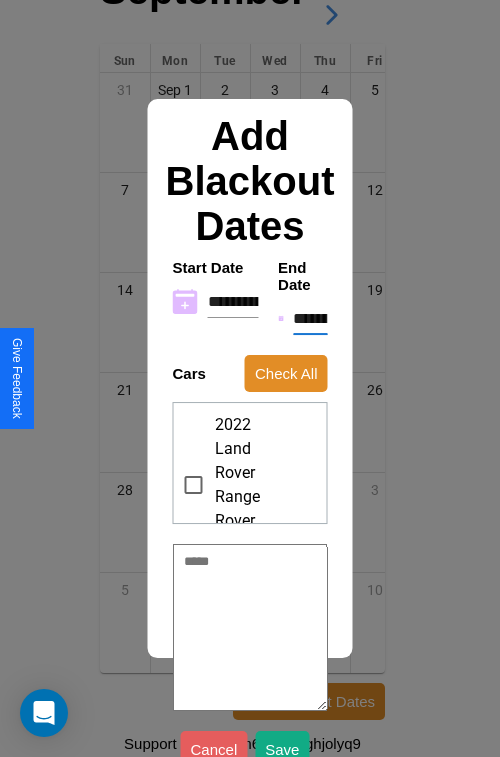 type on "*" 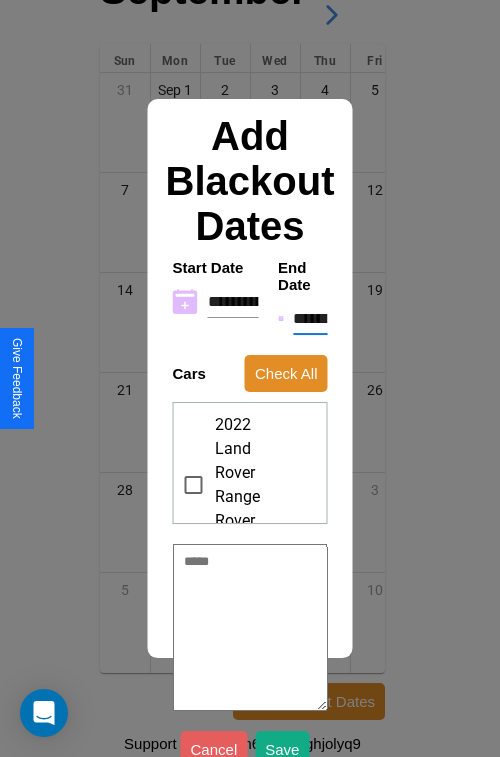 type on "*" 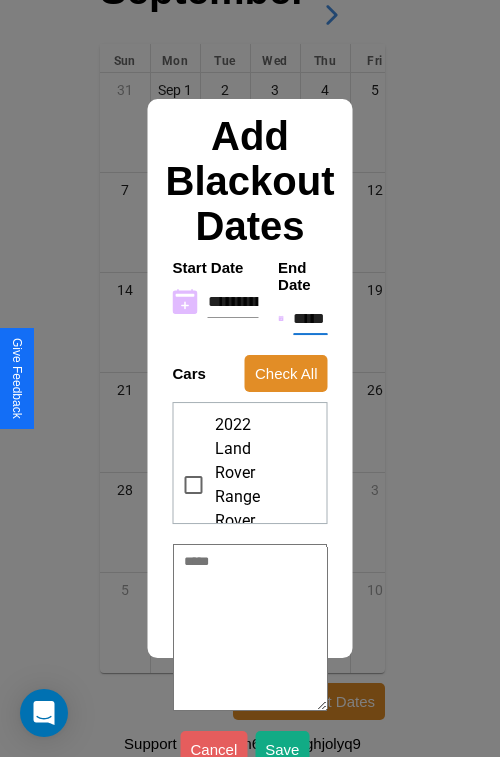 type on "*" 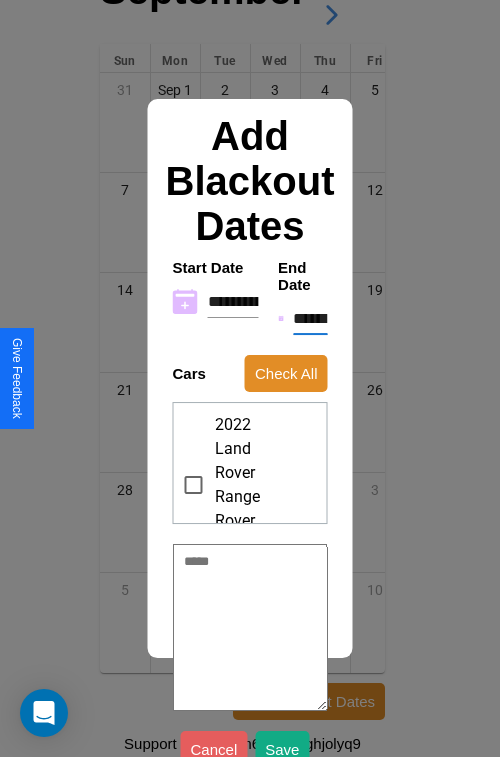 type on "*" 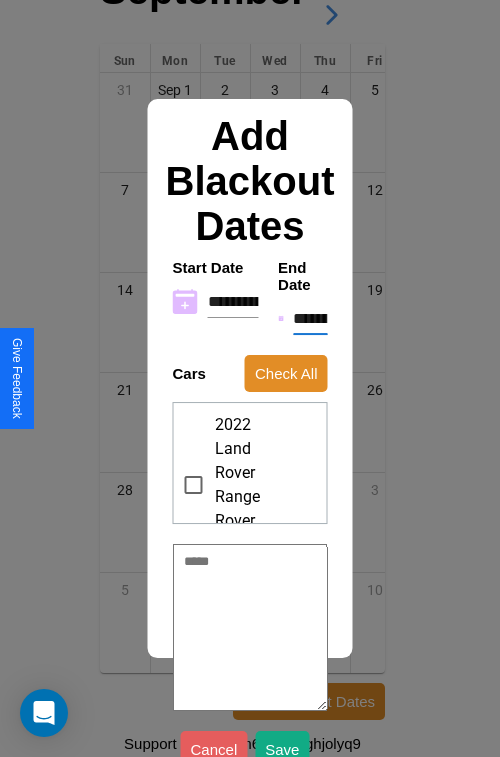 type on "*" 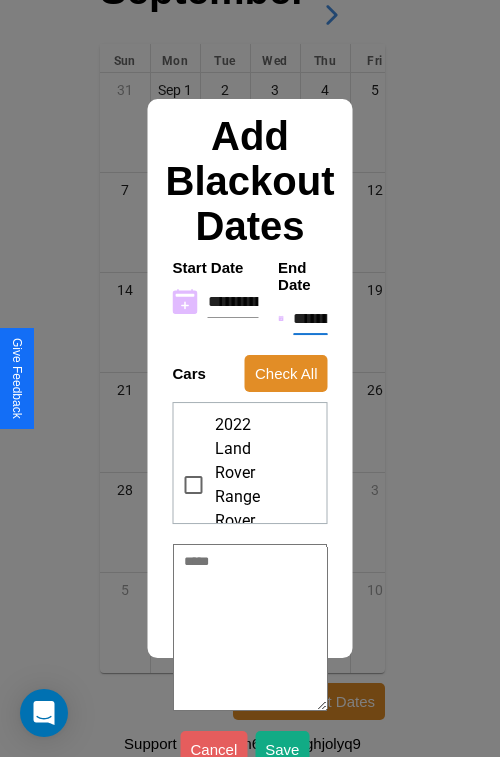 type on "*" 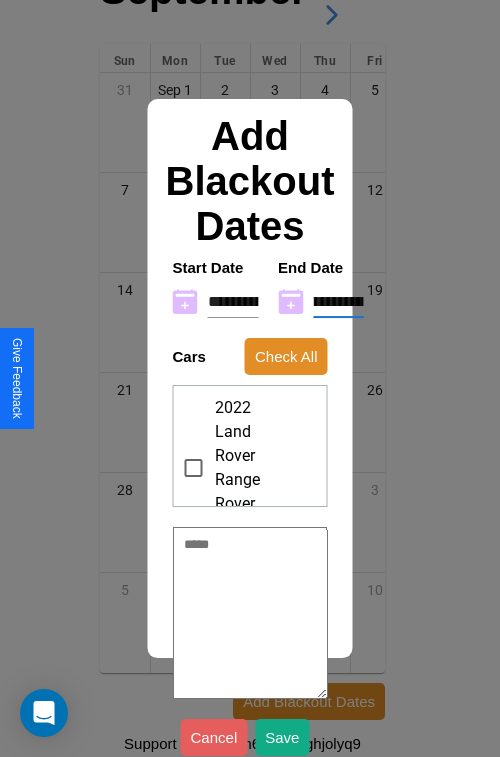type on "**********" 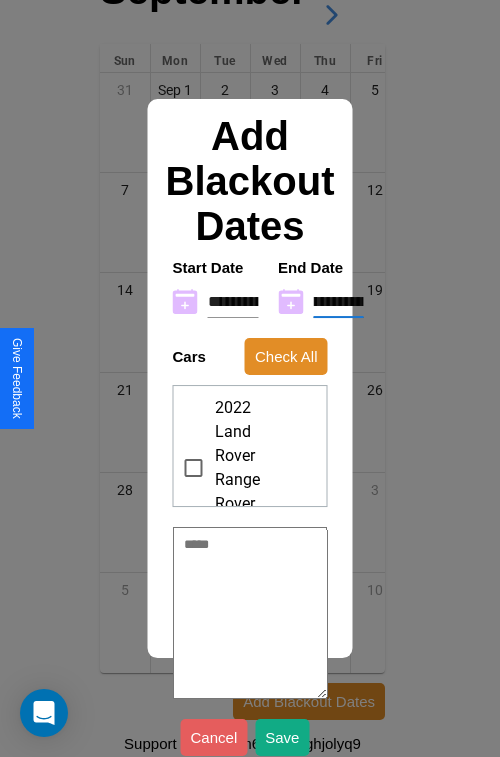 type on "*" 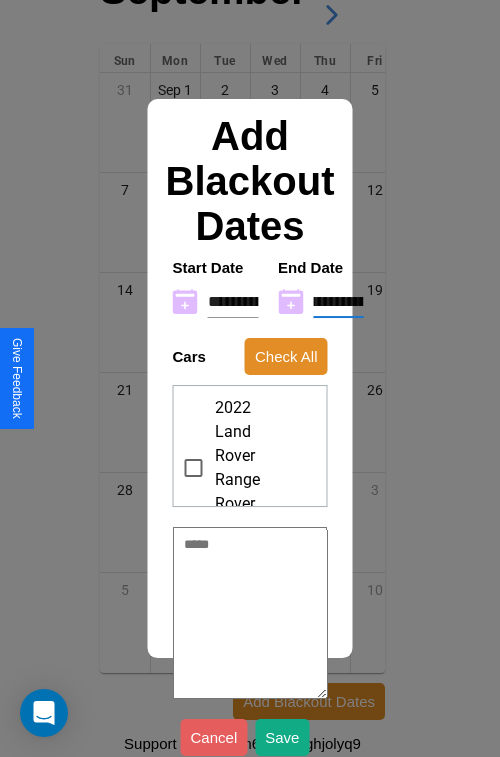 type on "**********" 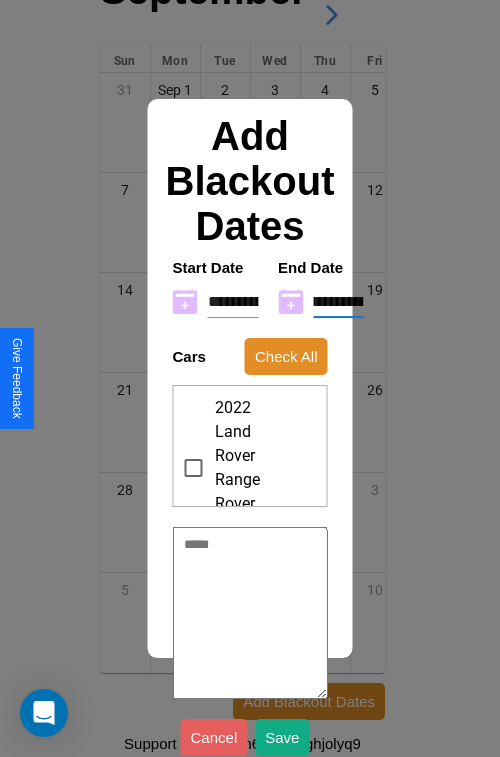 type on "*" 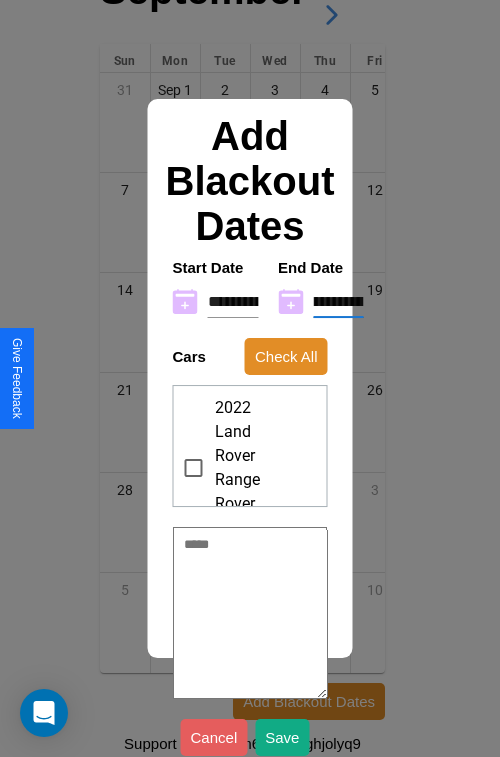 type on "**********" 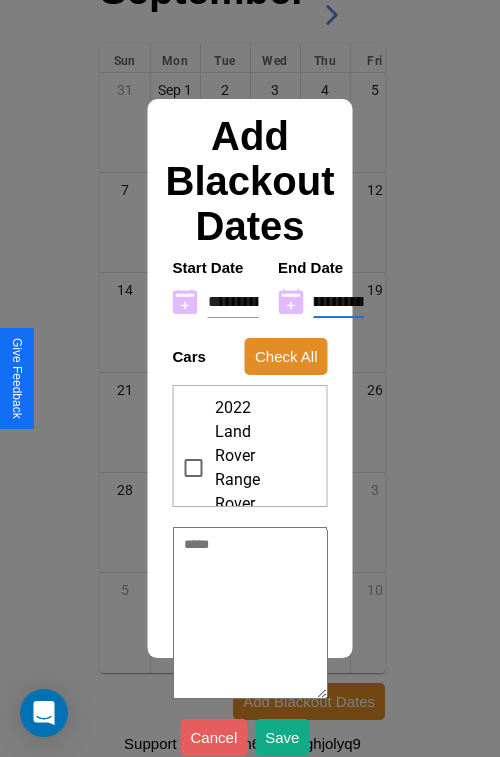 type on "*" 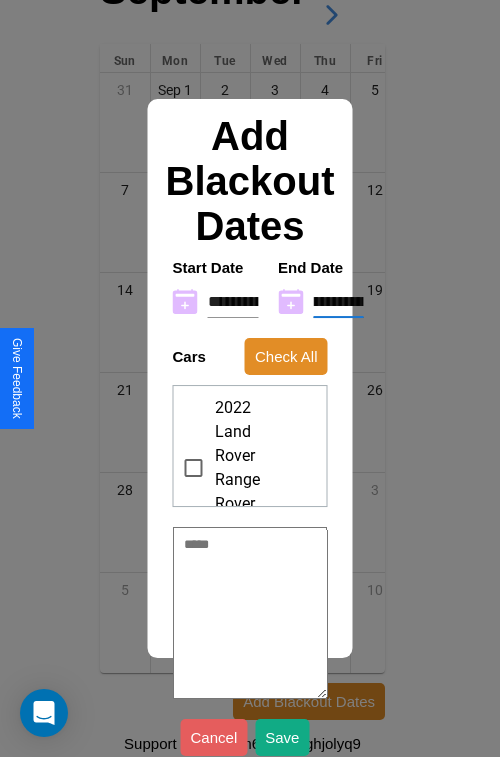 scroll, scrollTop: 0, scrollLeft: 37, axis: horizontal 